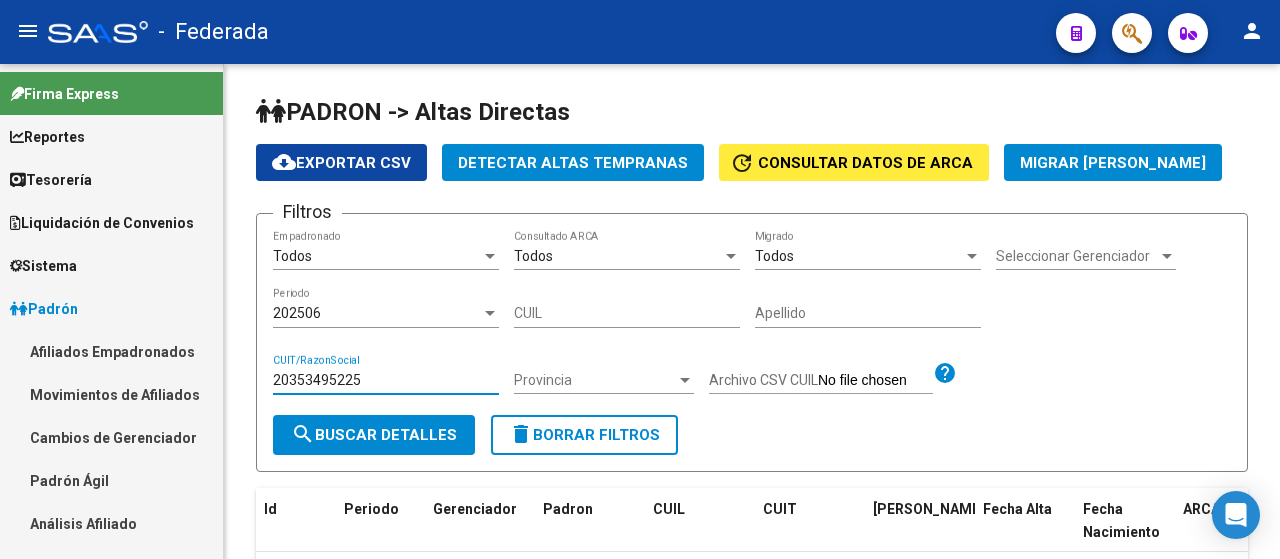 scroll, scrollTop: 0, scrollLeft: 0, axis: both 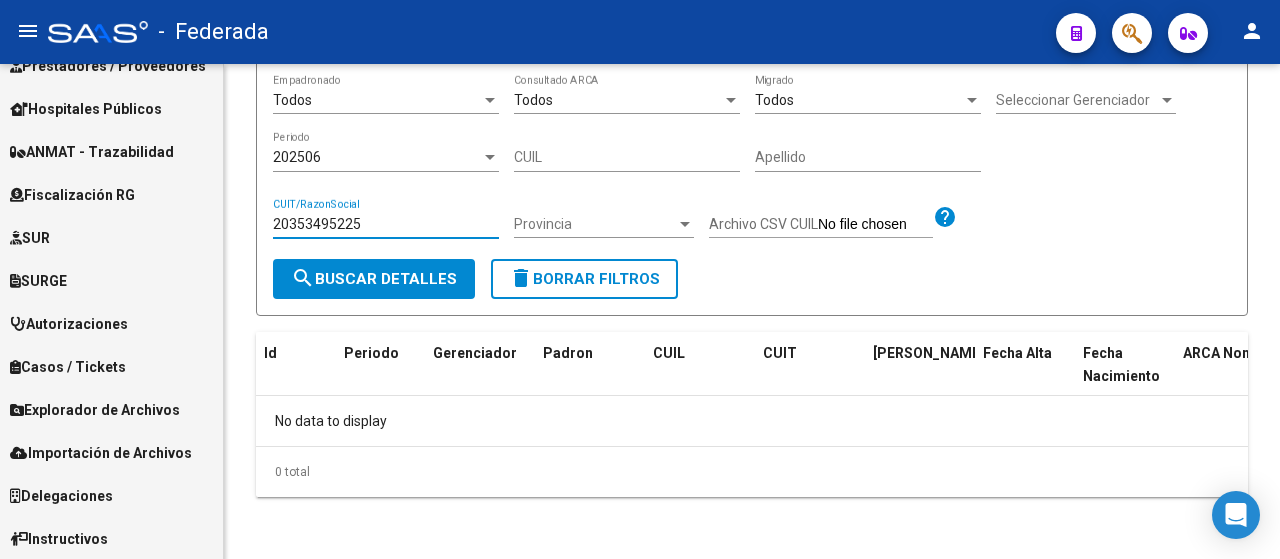click on "Explorador de Archivos" at bounding box center (95, 410) 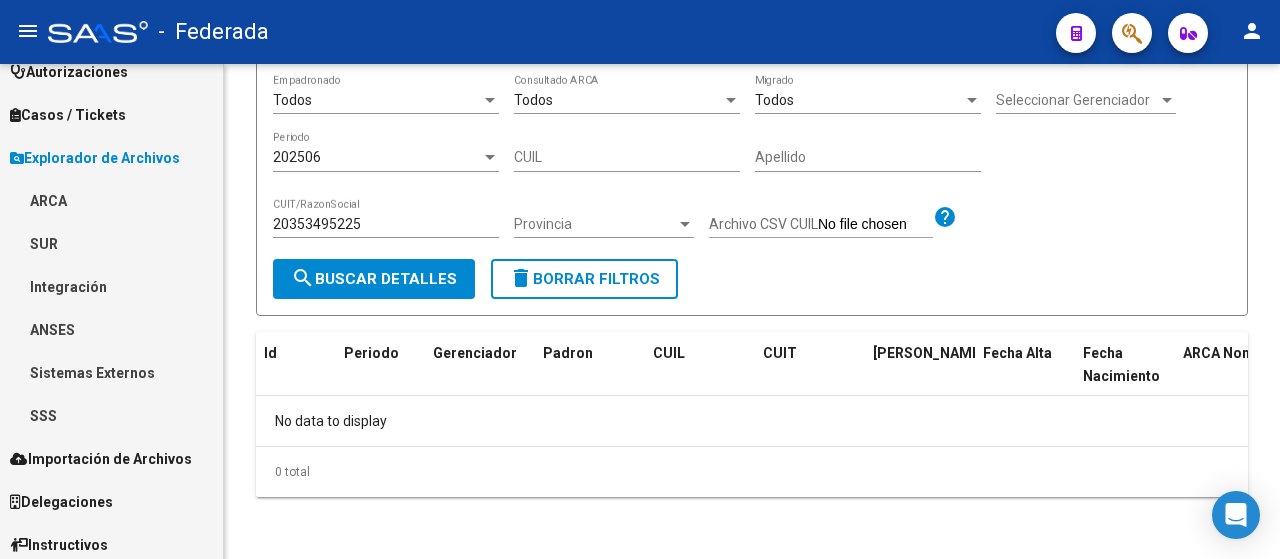 scroll, scrollTop: 588, scrollLeft: 0, axis: vertical 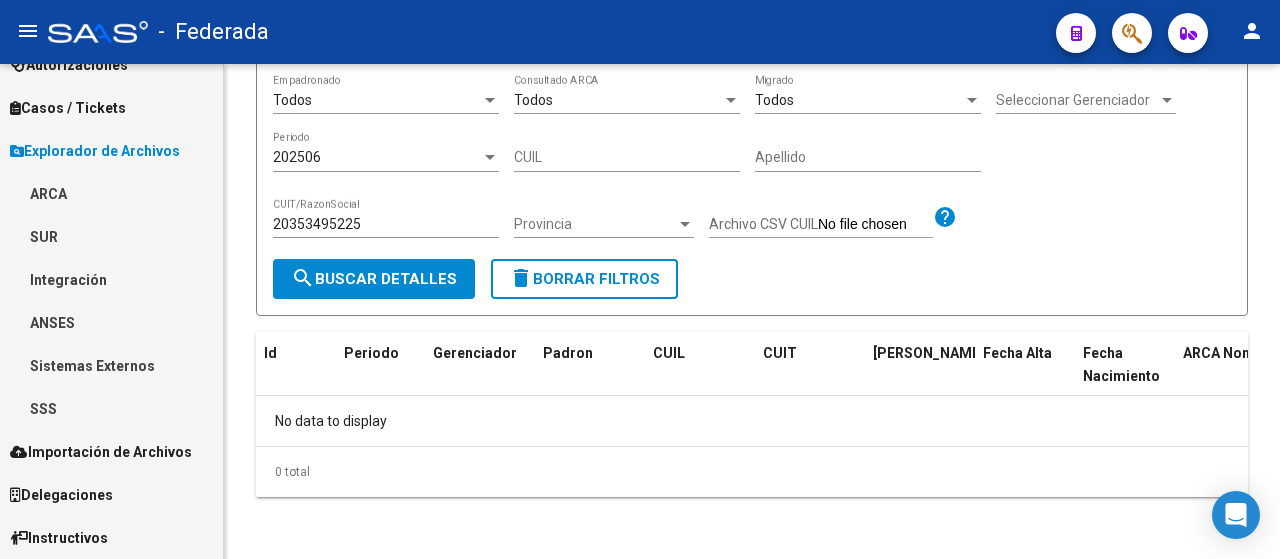 click on "SSS" at bounding box center (111, 408) 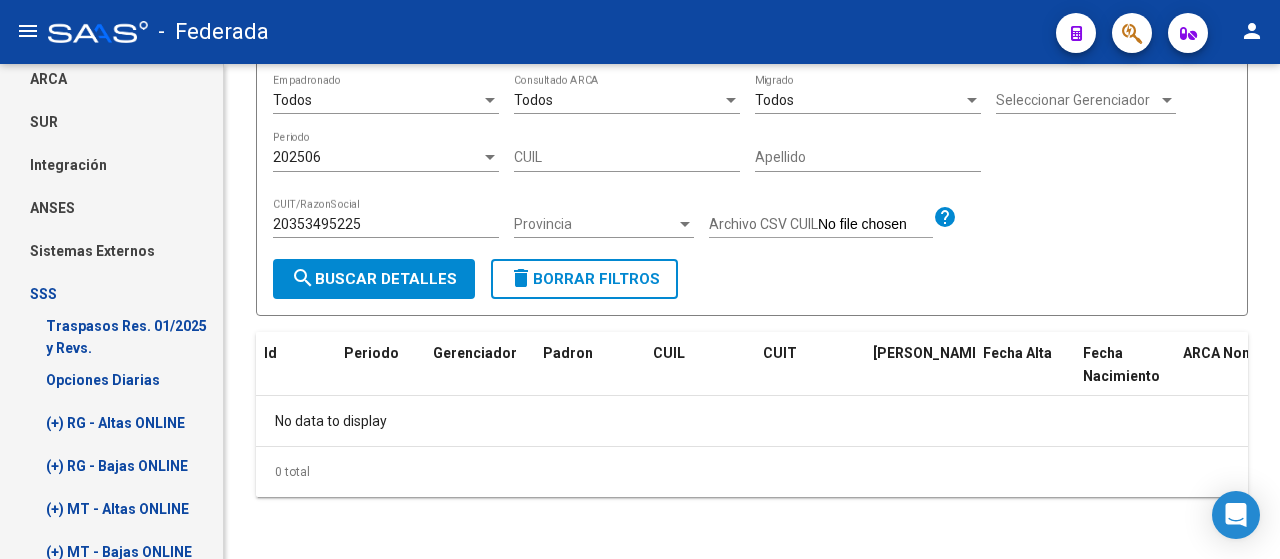 scroll, scrollTop: 788, scrollLeft: 0, axis: vertical 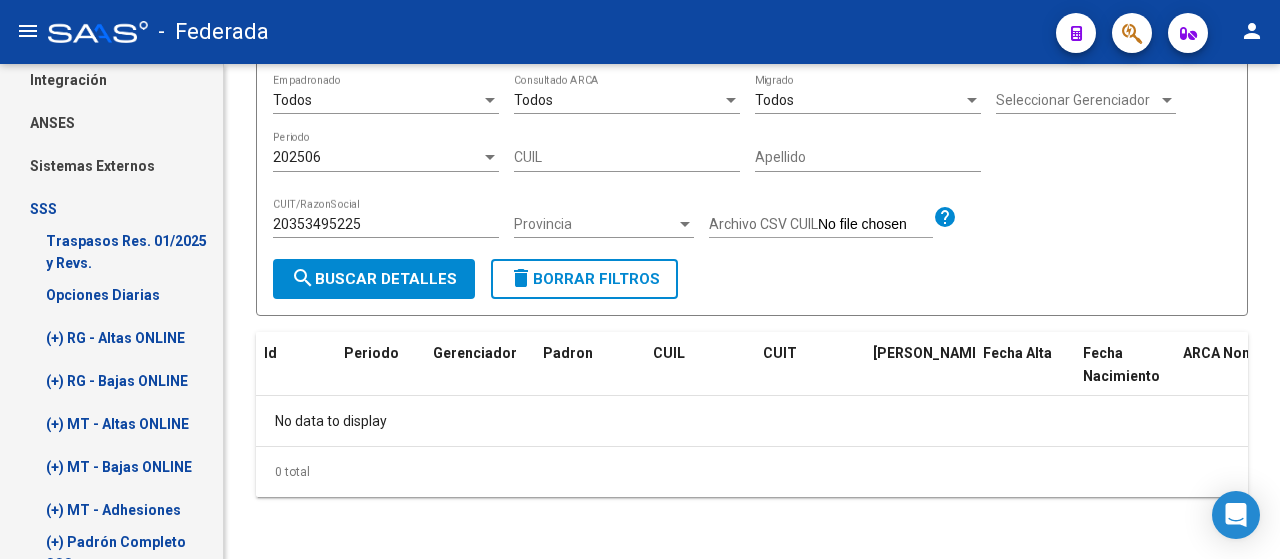 click on "Opciones Diarias" at bounding box center [111, 294] 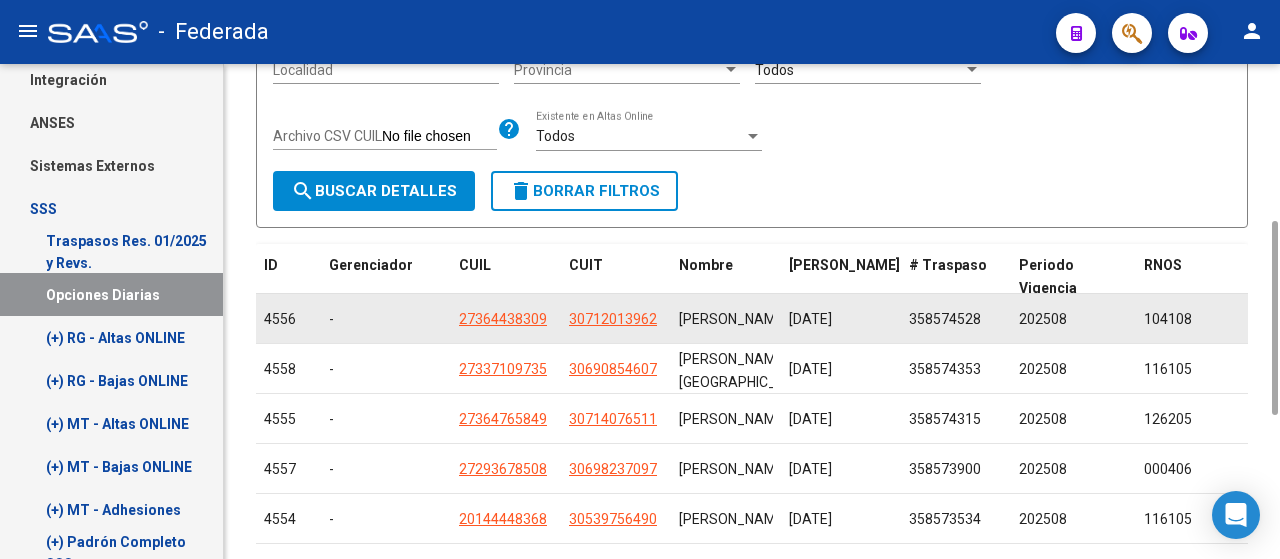 scroll, scrollTop: 200, scrollLeft: 0, axis: vertical 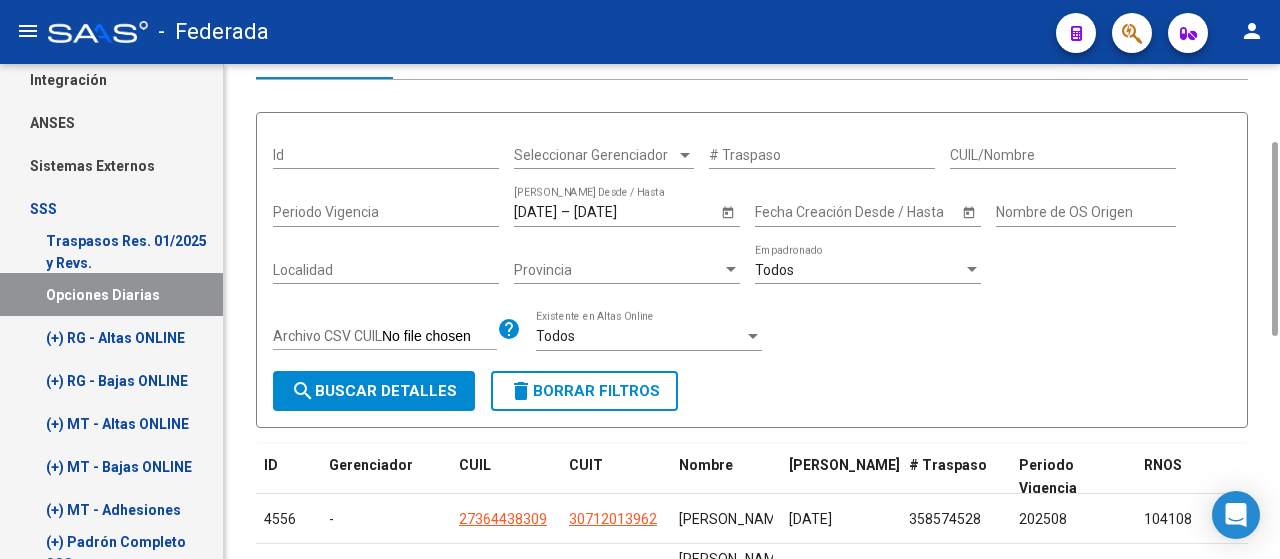 click on "[DATE] [DATE] – [DATE] Fecha Traspaso Desde / Hasta" 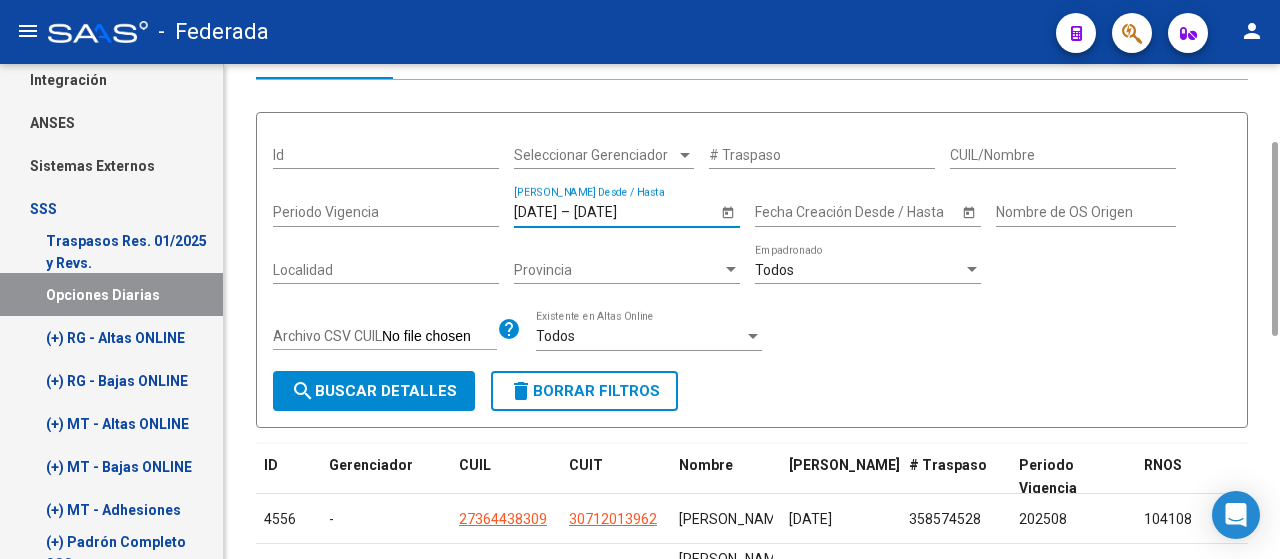 click on "[DATE]" at bounding box center (535, 212) 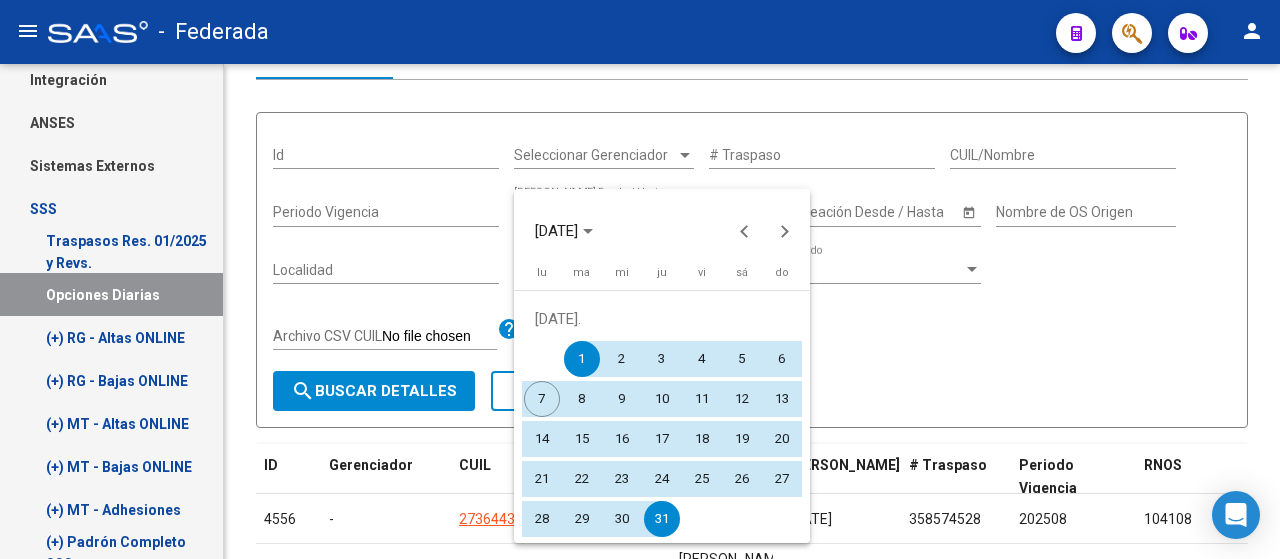 click on "4" at bounding box center [702, 359] 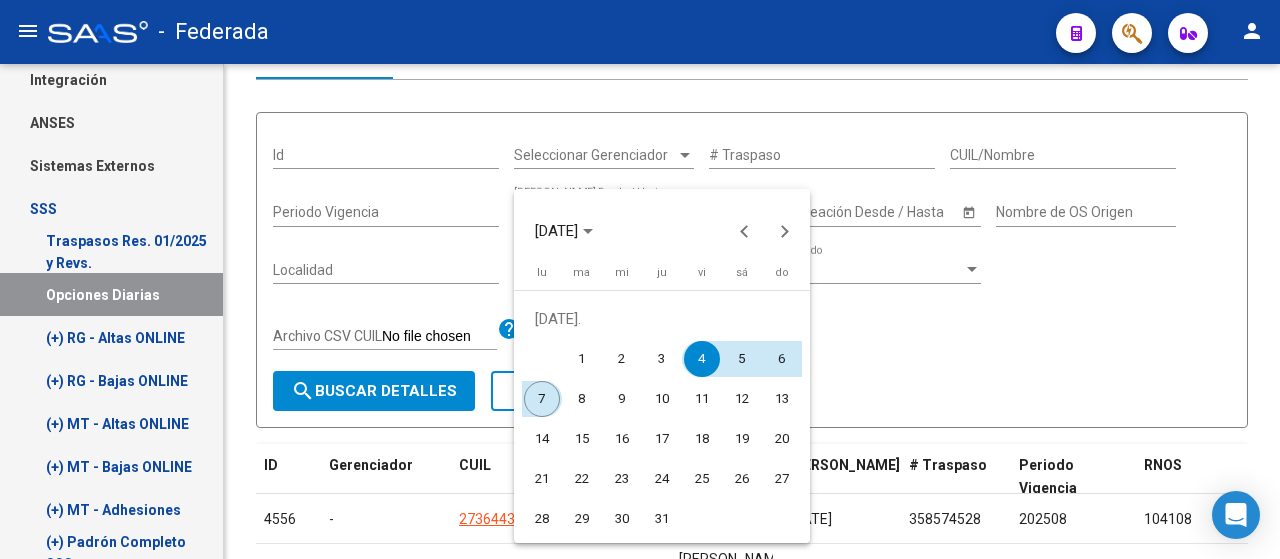 click on "7" at bounding box center [542, 399] 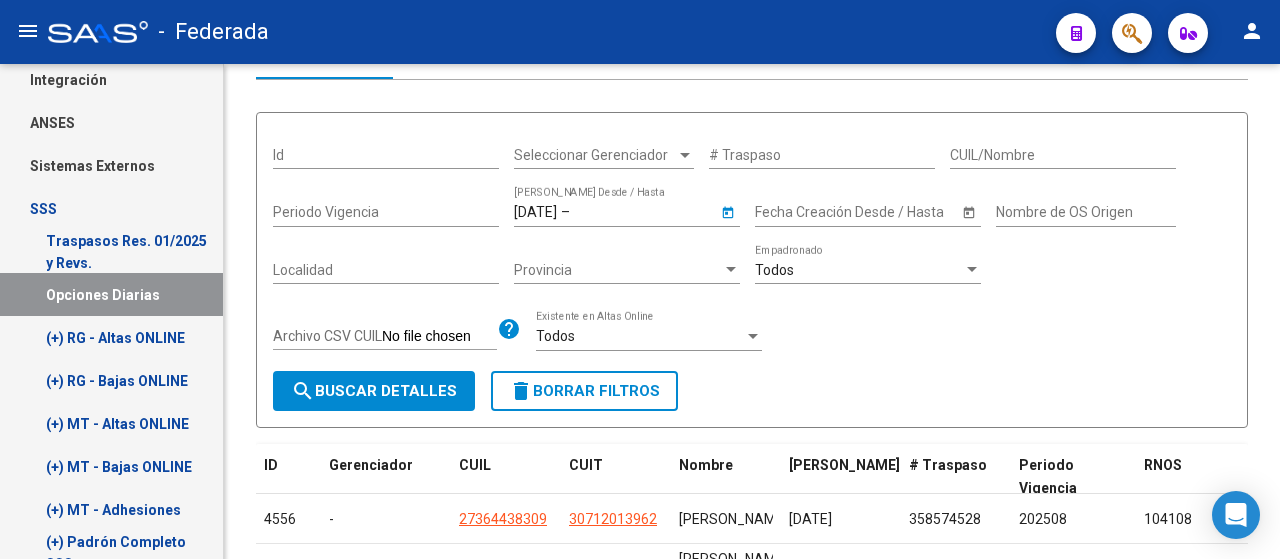 type on "[DATE]" 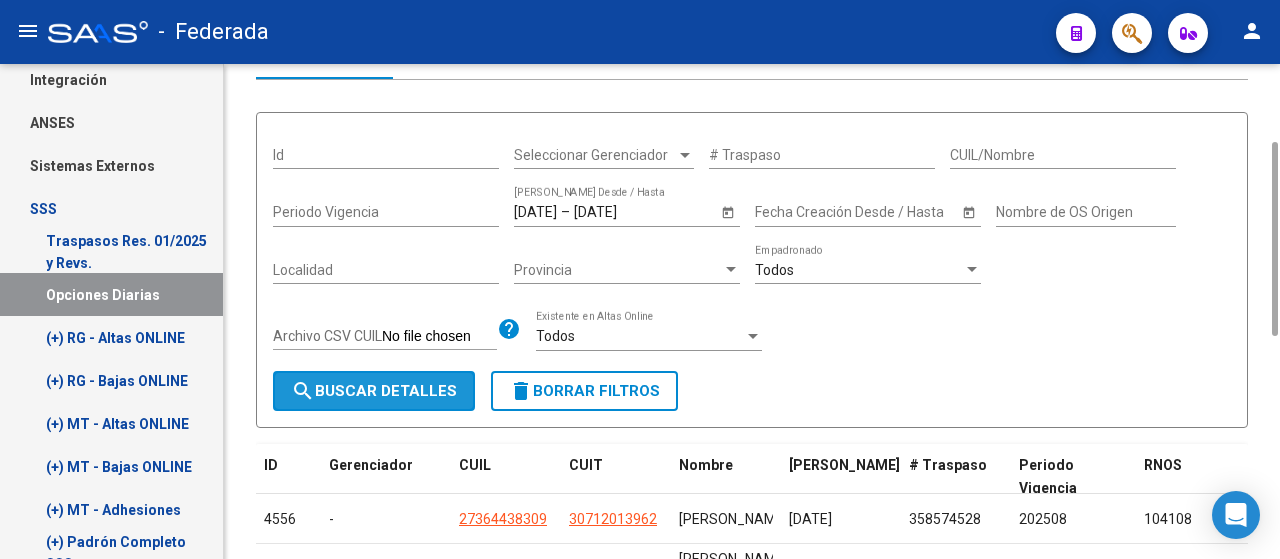 click on "search  Buscar Detalles" at bounding box center [374, 391] 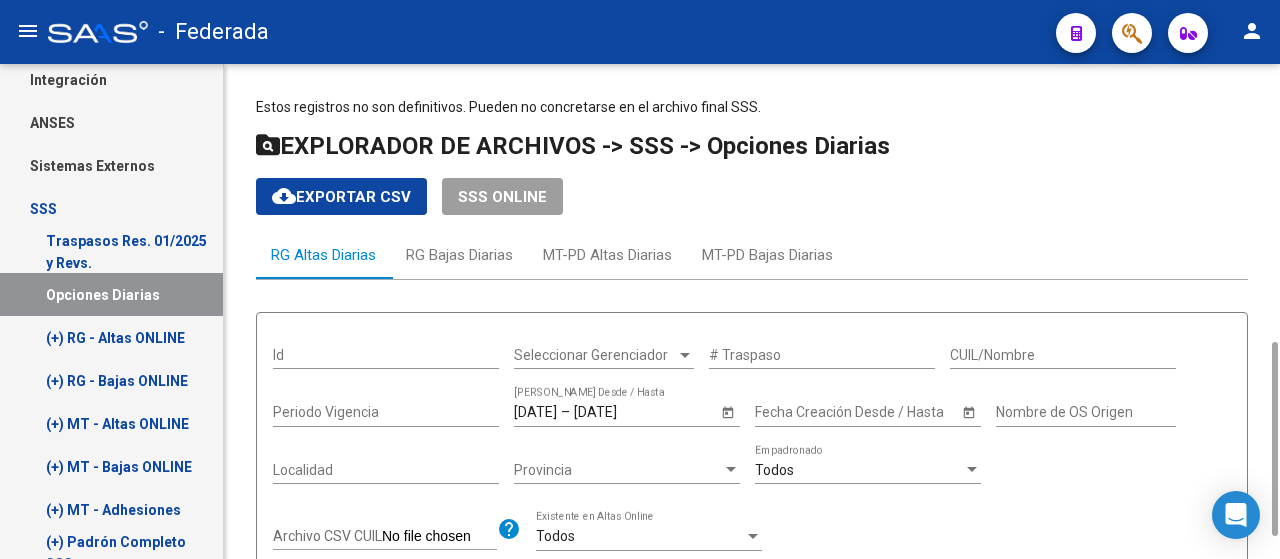 scroll, scrollTop: 400, scrollLeft: 0, axis: vertical 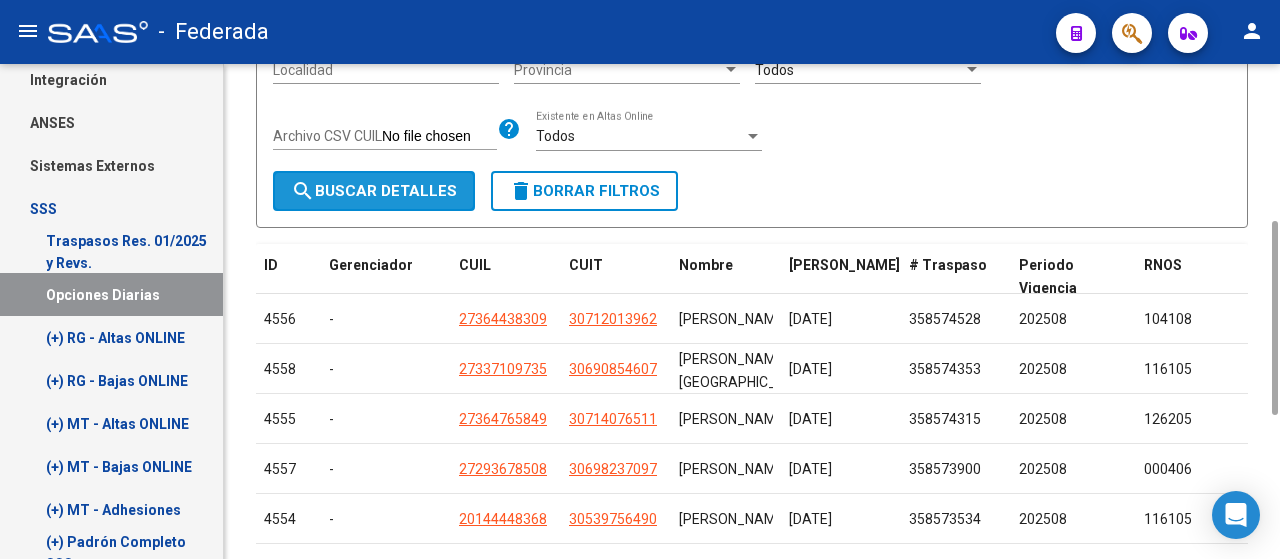 click on "search  Buscar Detalles" at bounding box center (374, 191) 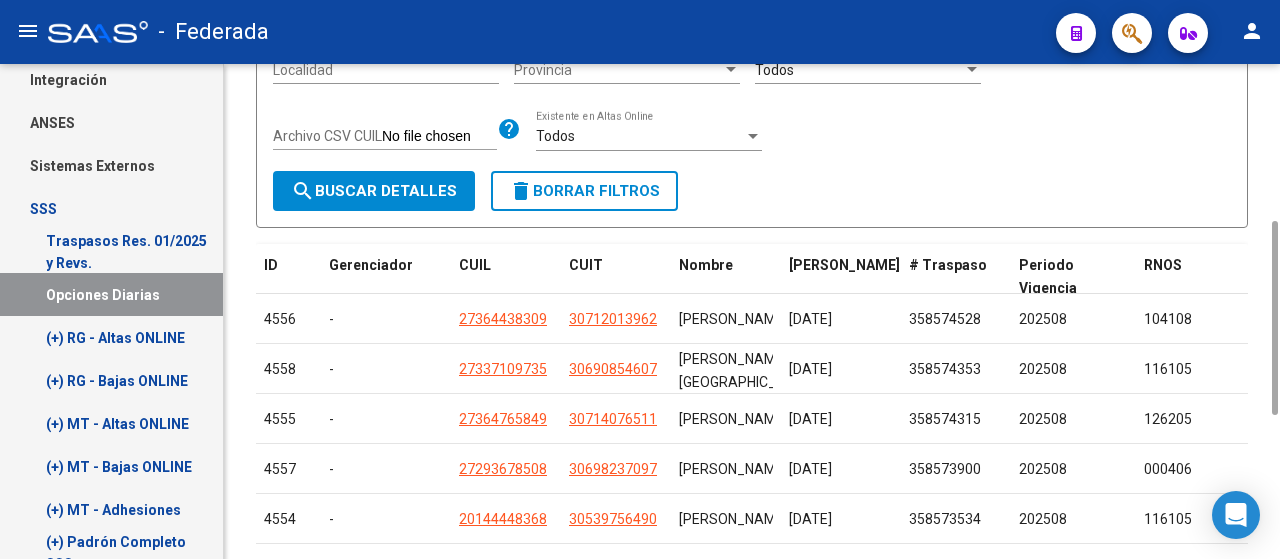 drag, startPoint x: 1027, startPoint y: 0, endPoint x: 866, endPoint y: 177, distance: 239.26973 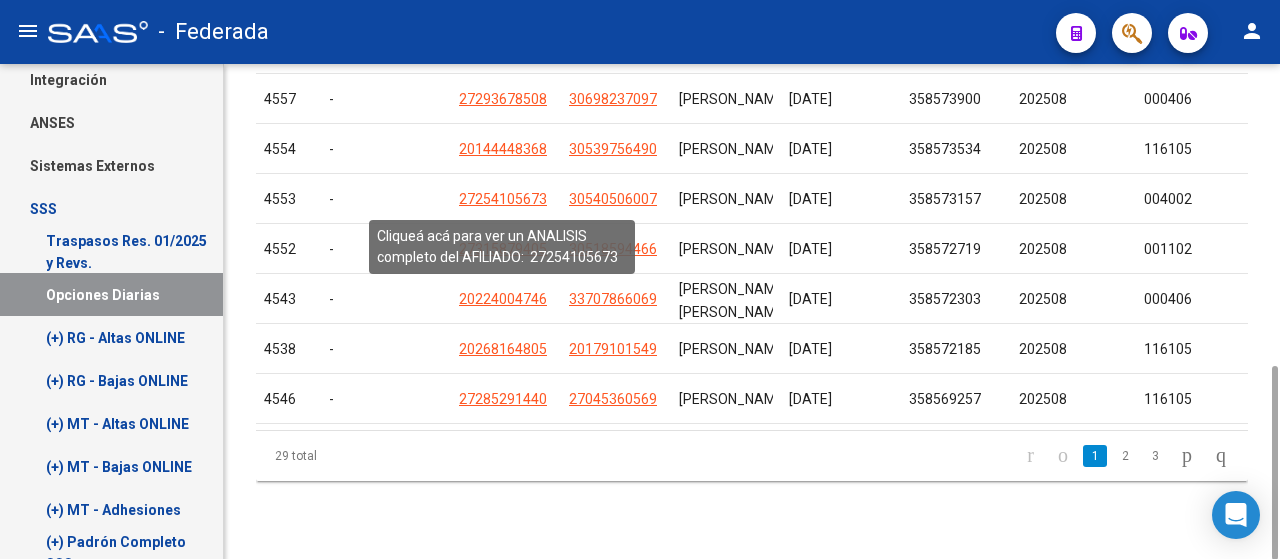 scroll, scrollTop: 0, scrollLeft: 0, axis: both 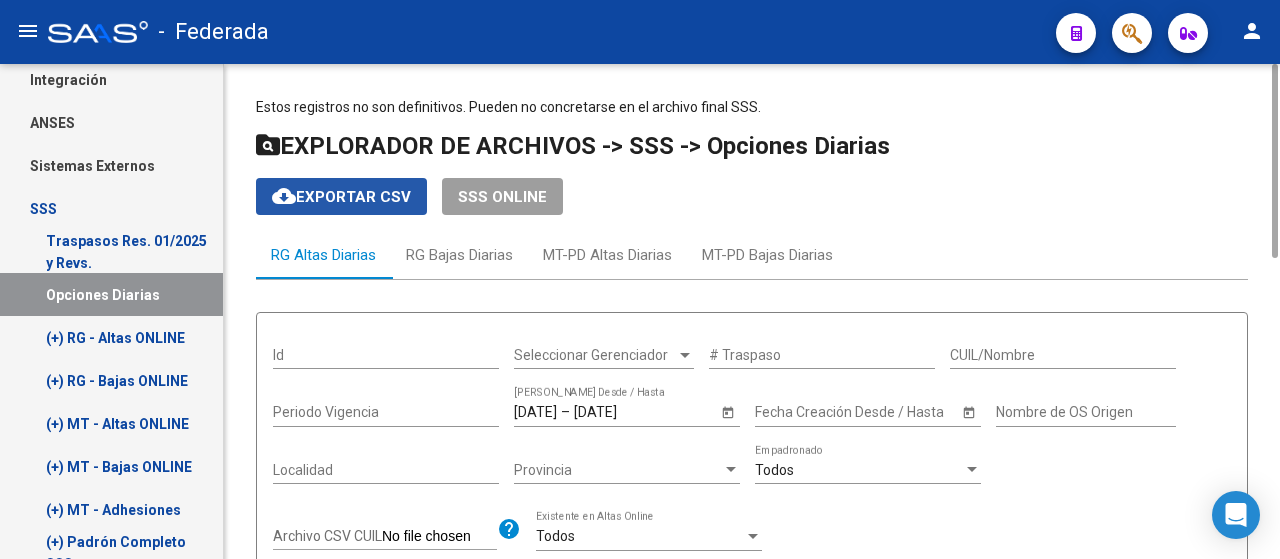 click on "cloud_download  Exportar CSV" 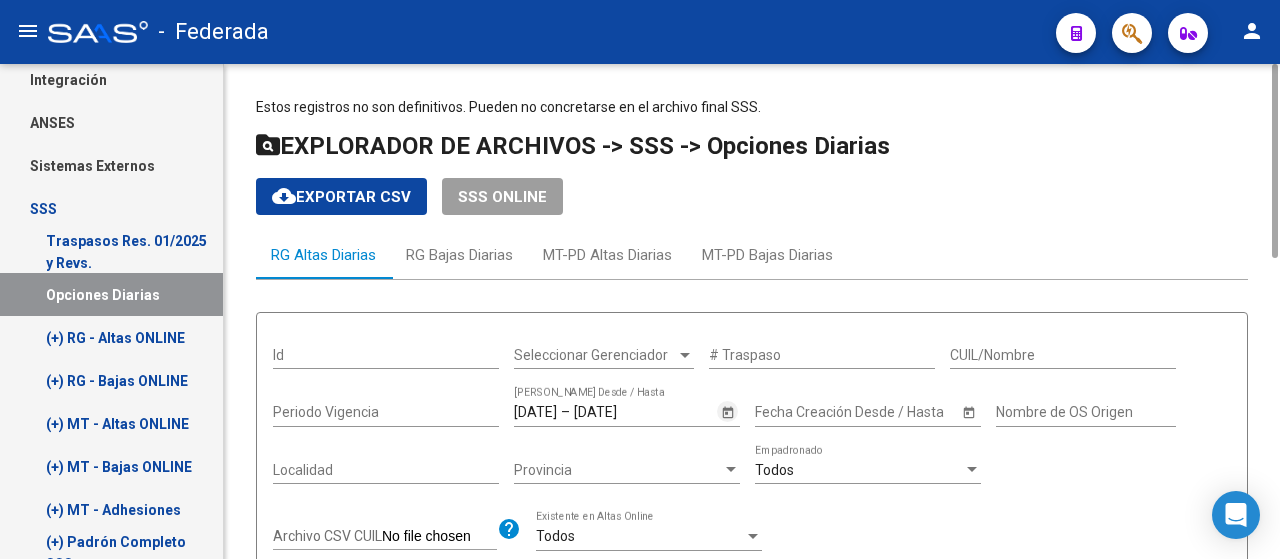 click 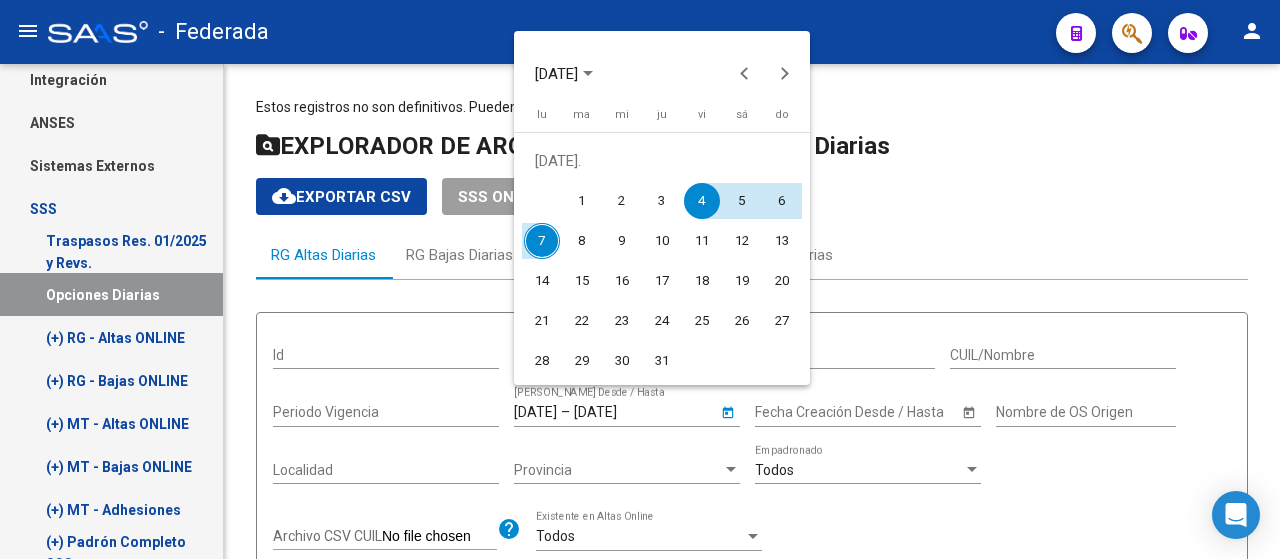 click on "1" at bounding box center (582, 201) 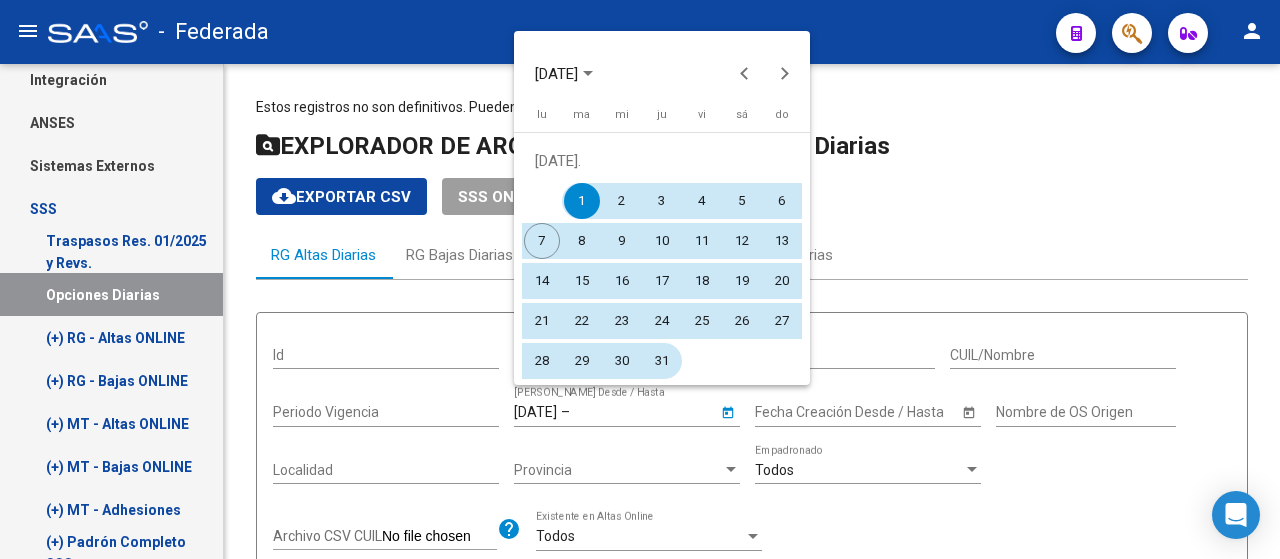click on "31" at bounding box center (662, 361) 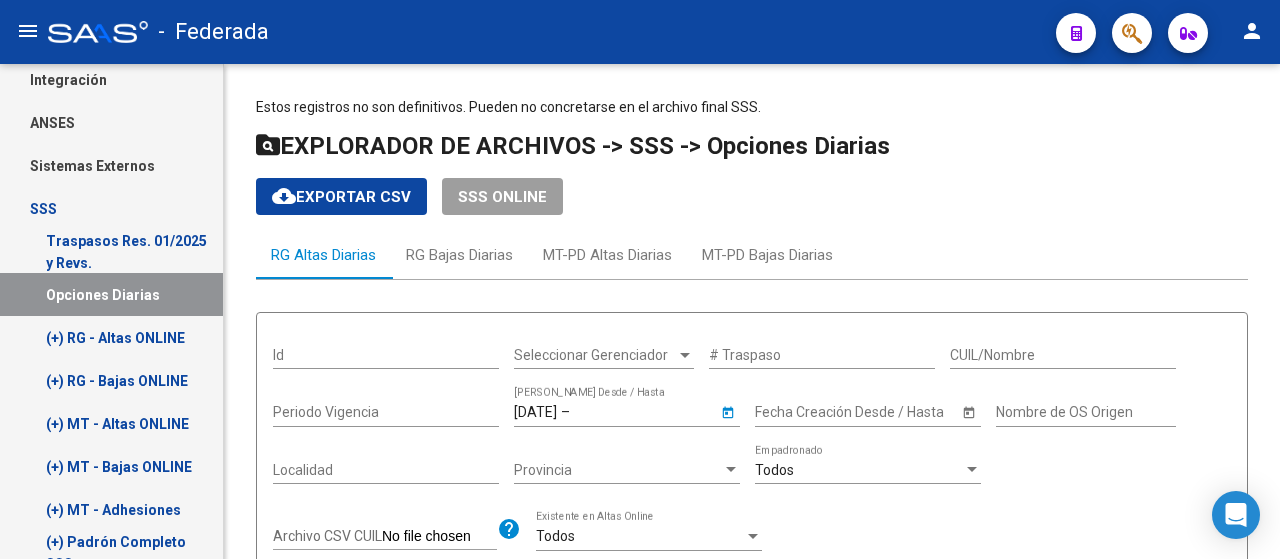 type on "[DATE]" 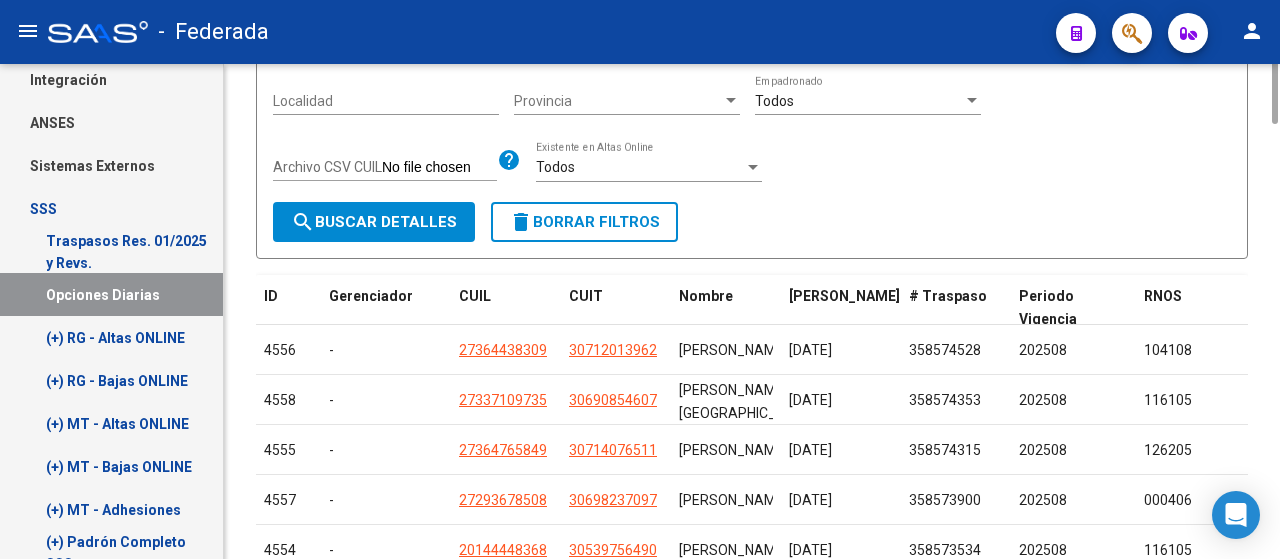 scroll, scrollTop: 169, scrollLeft: 0, axis: vertical 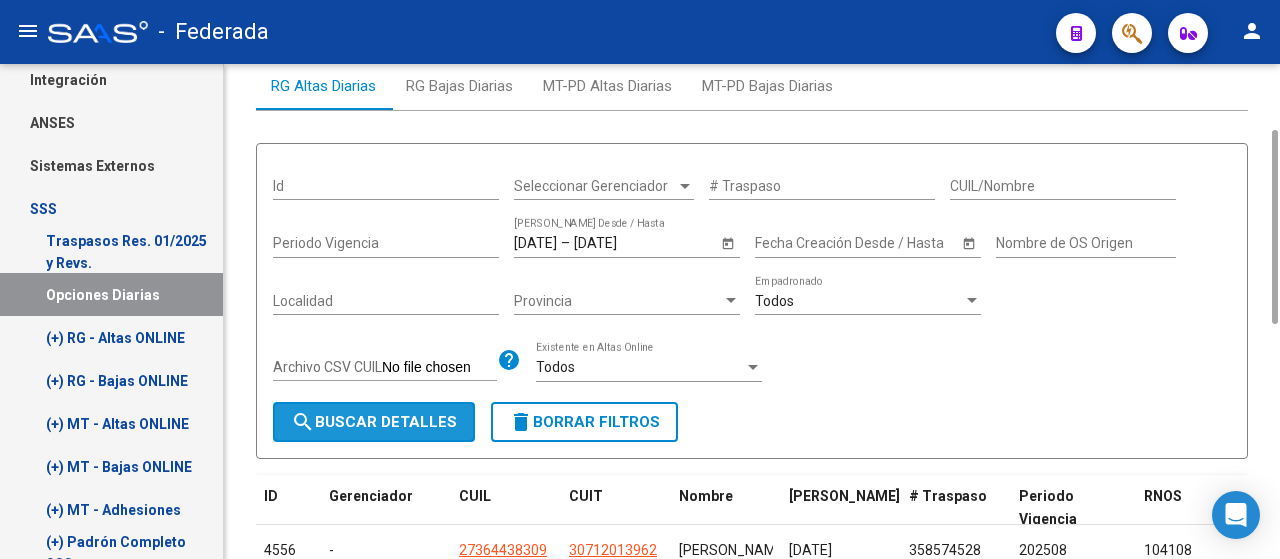 click on "search  Buscar Detalles" at bounding box center [374, 422] 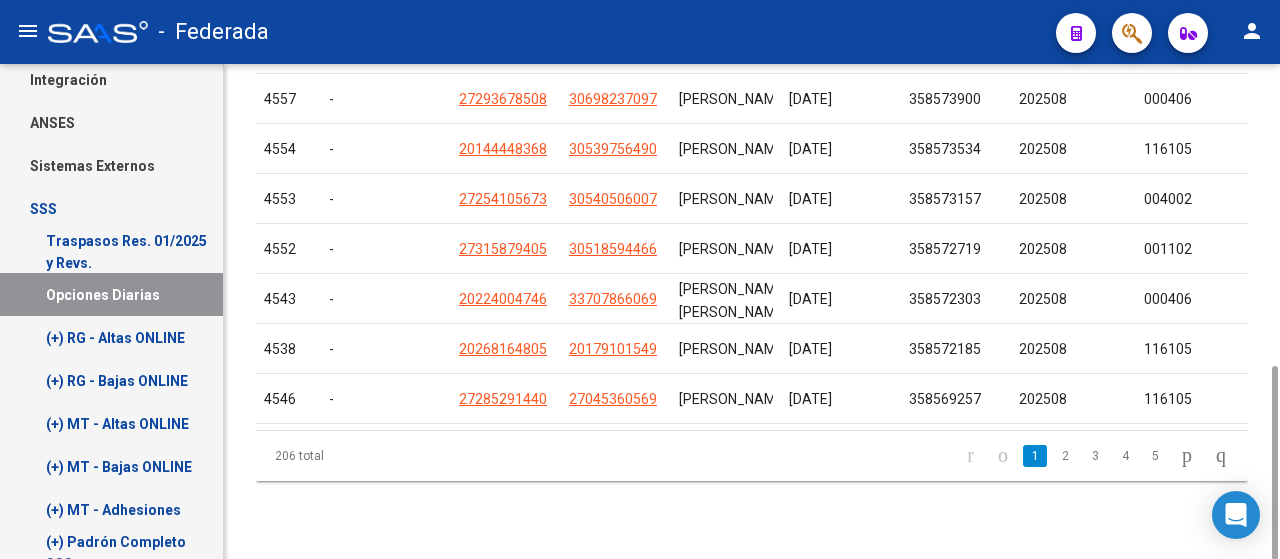 scroll, scrollTop: 170, scrollLeft: 0, axis: vertical 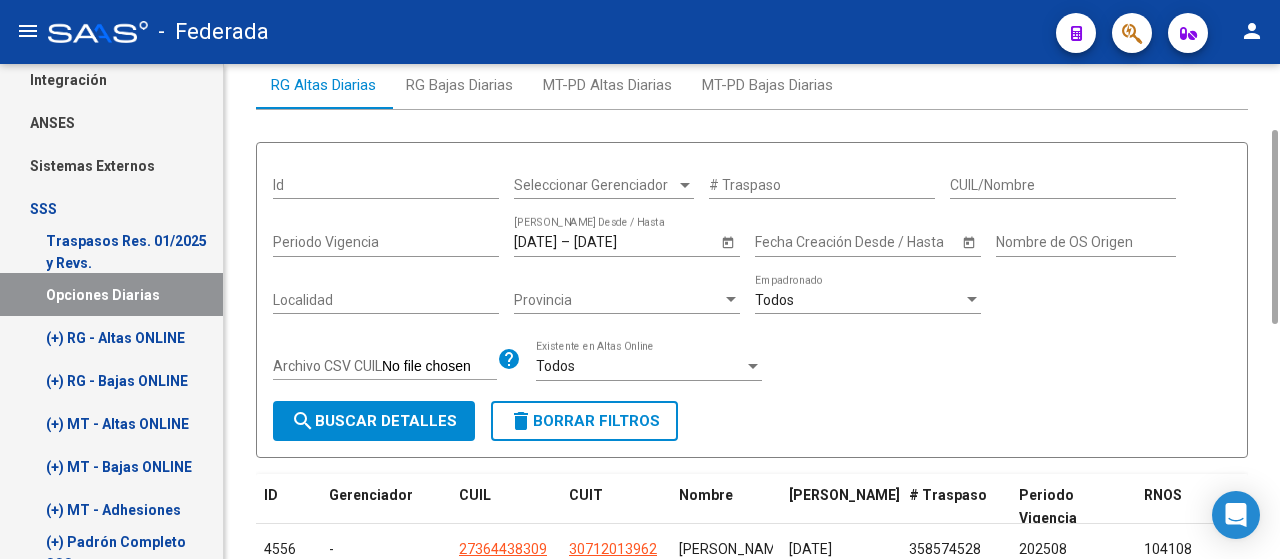 click on "[DATE] [DATE] – [DATE] Fecha Traspaso Desde / Hasta" 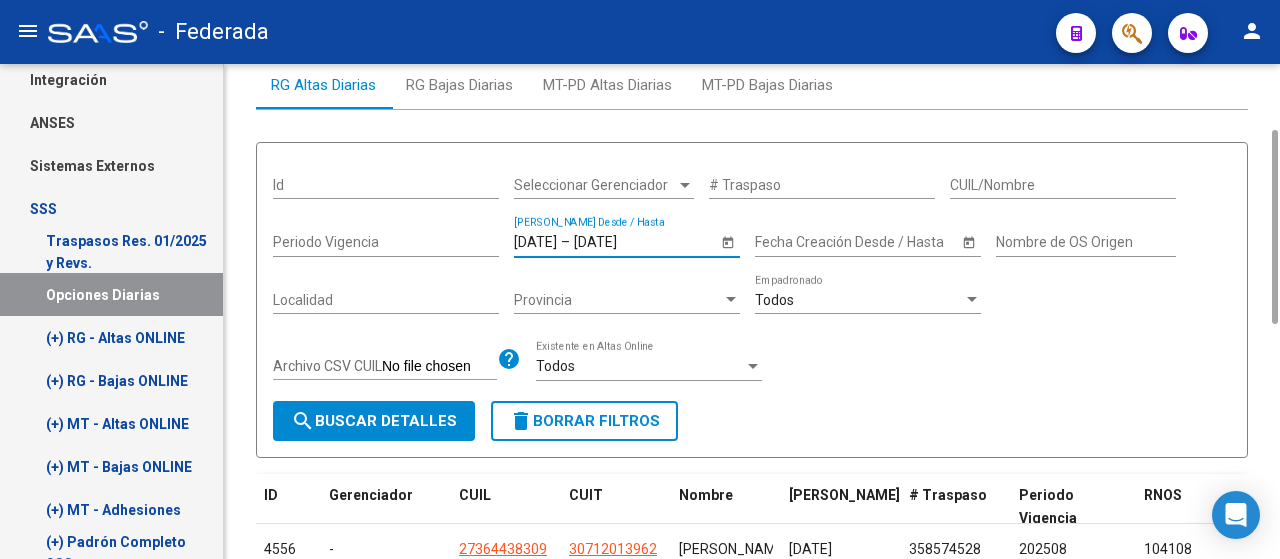 click on "[DATE]" at bounding box center [535, 242] 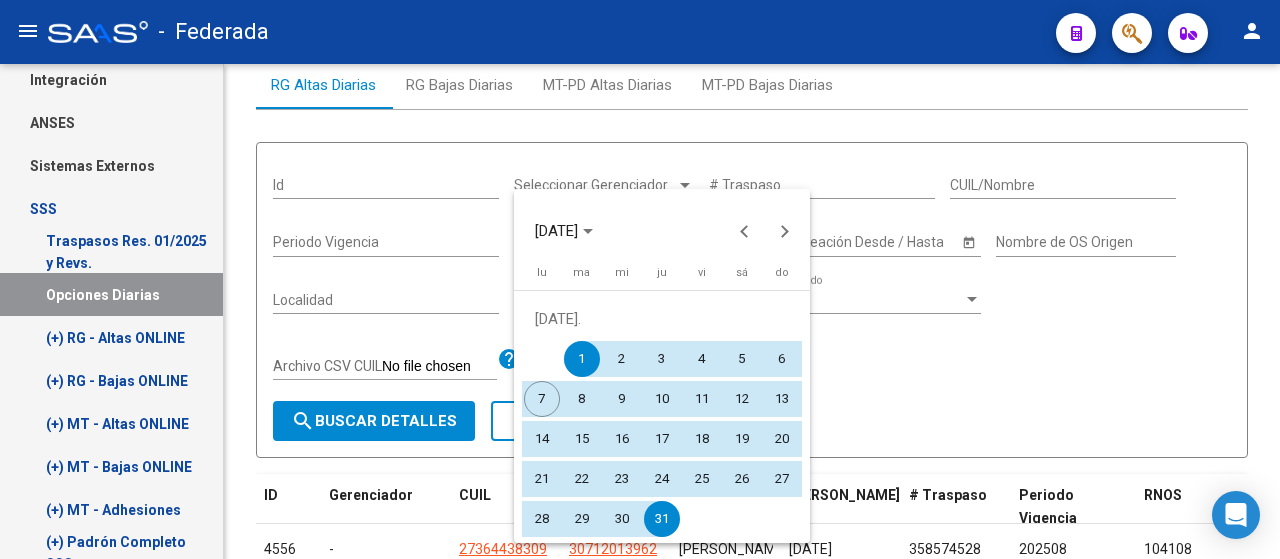 click on "4" at bounding box center (702, 359) 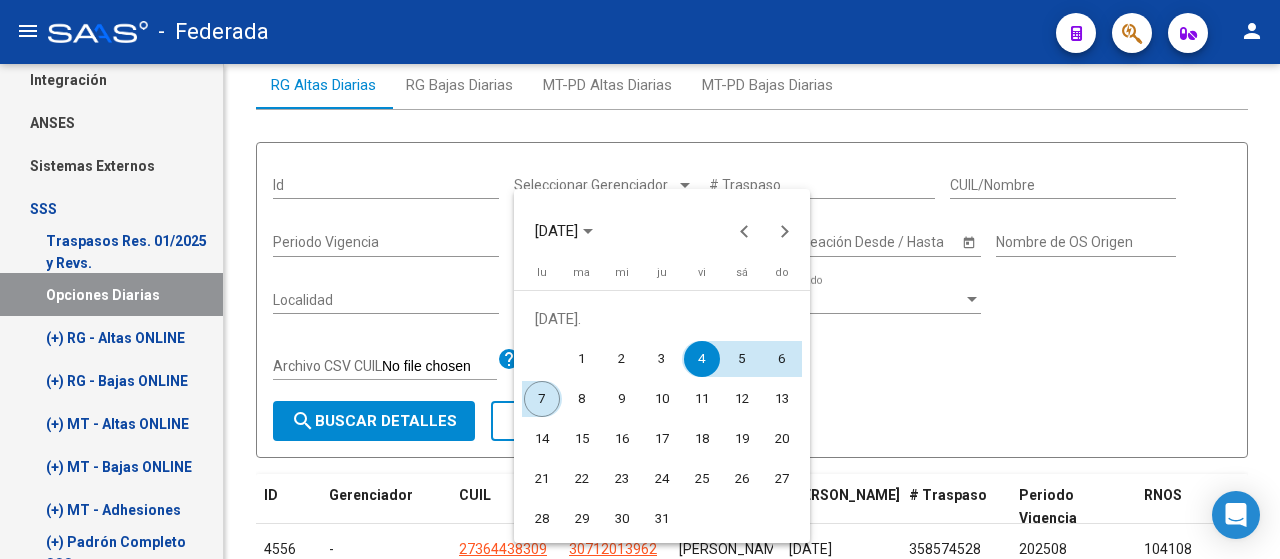 click on "7" at bounding box center [542, 399] 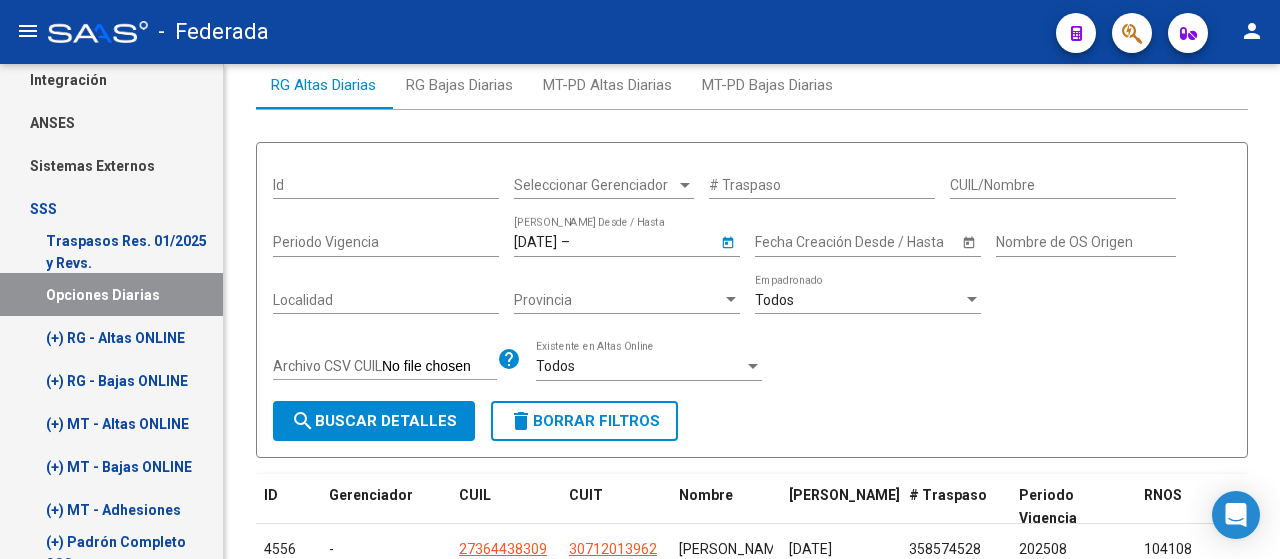 type on "[DATE]" 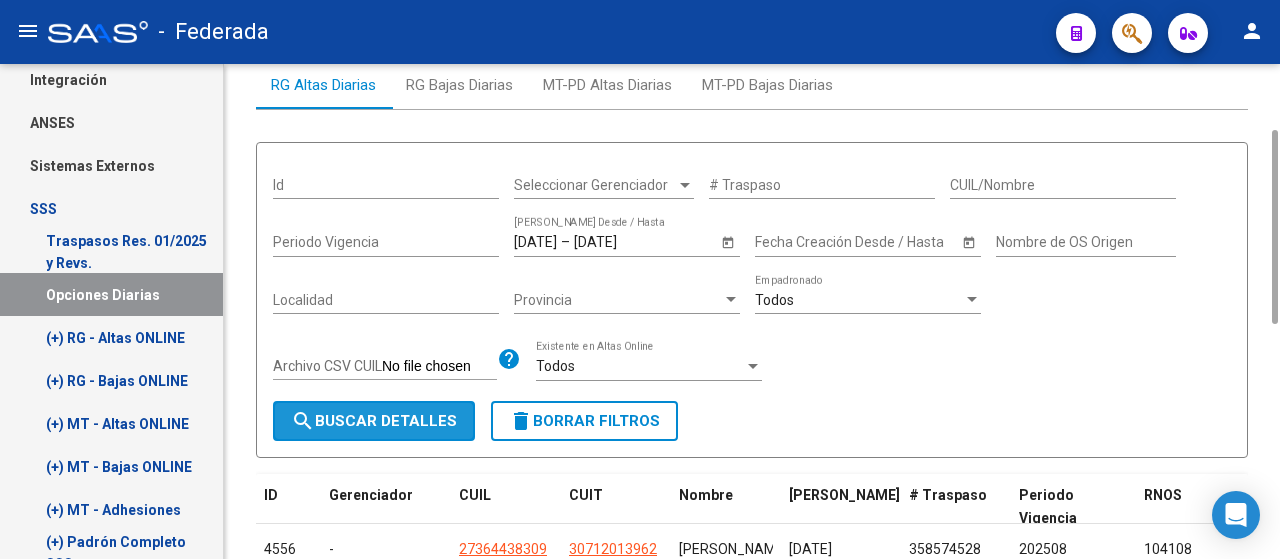 click on "search  Buscar Detalles" at bounding box center (374, 421) 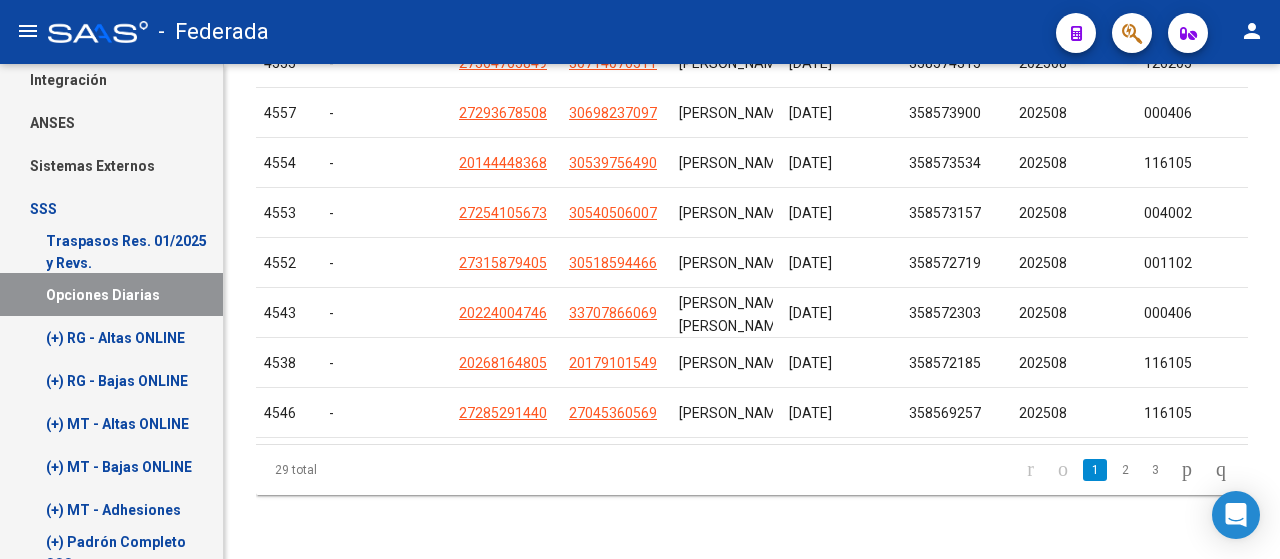 scroll, scrollTop: 0, scrollLeft: 0, axis: both 